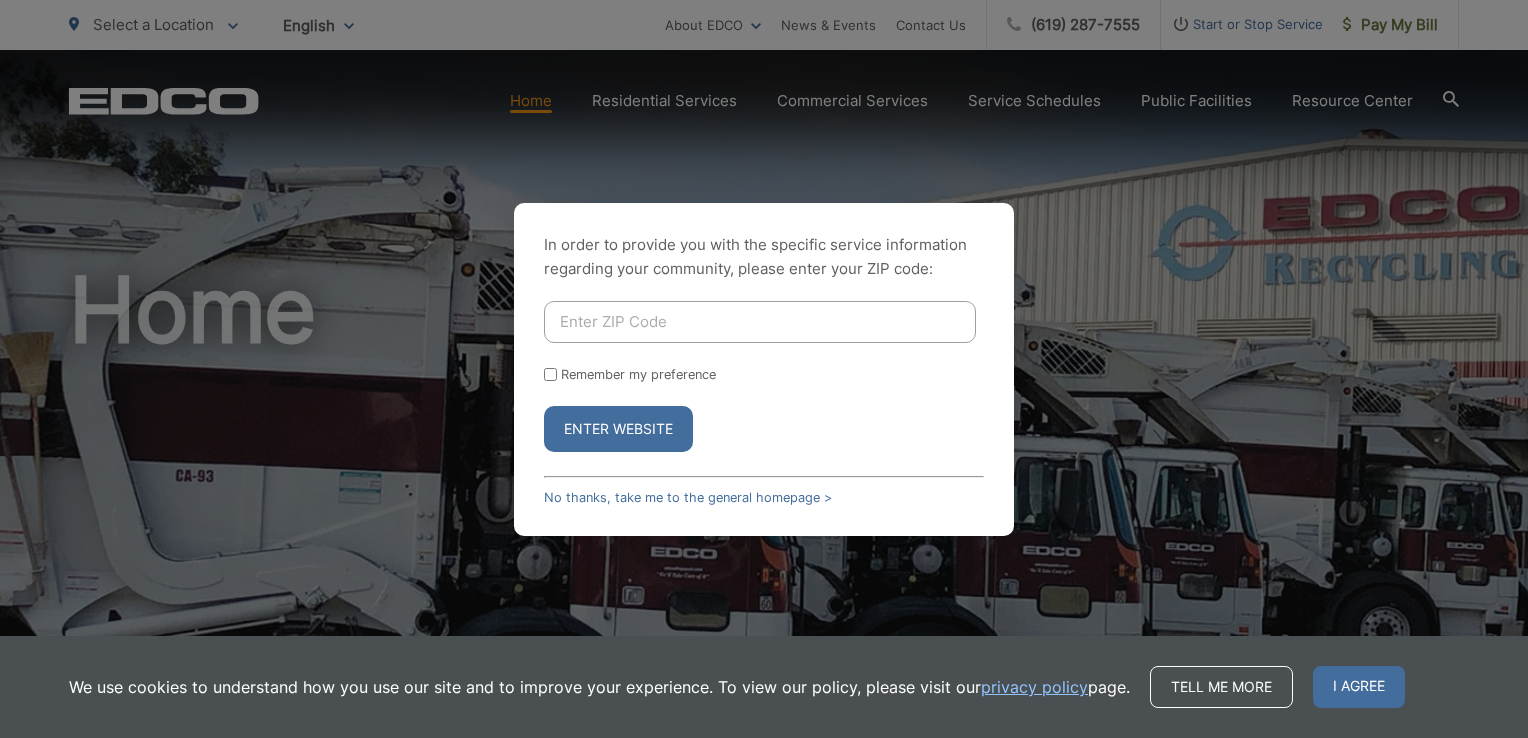 scroll, scrollTop: 0, scrollLeft: 0, axis: both 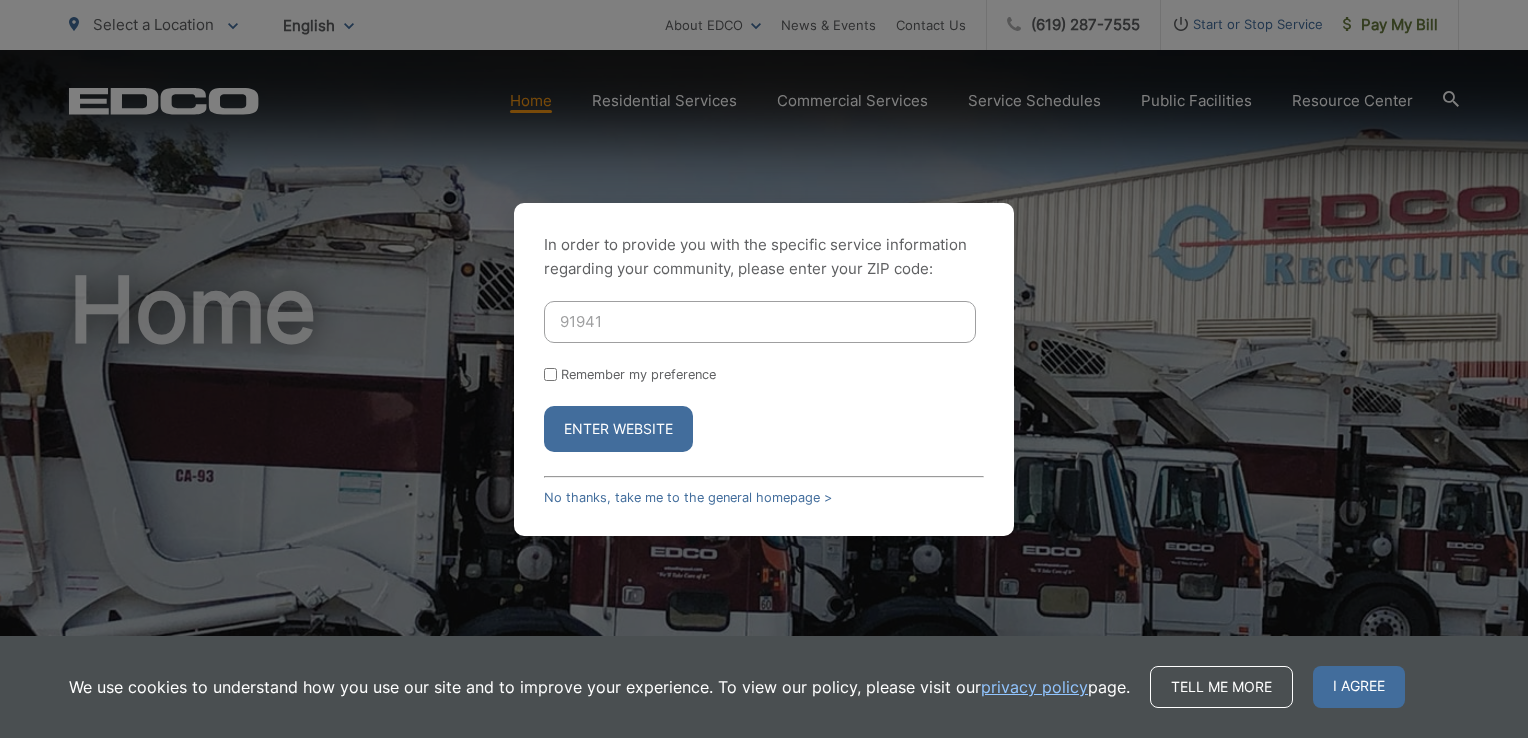 type on "91941" 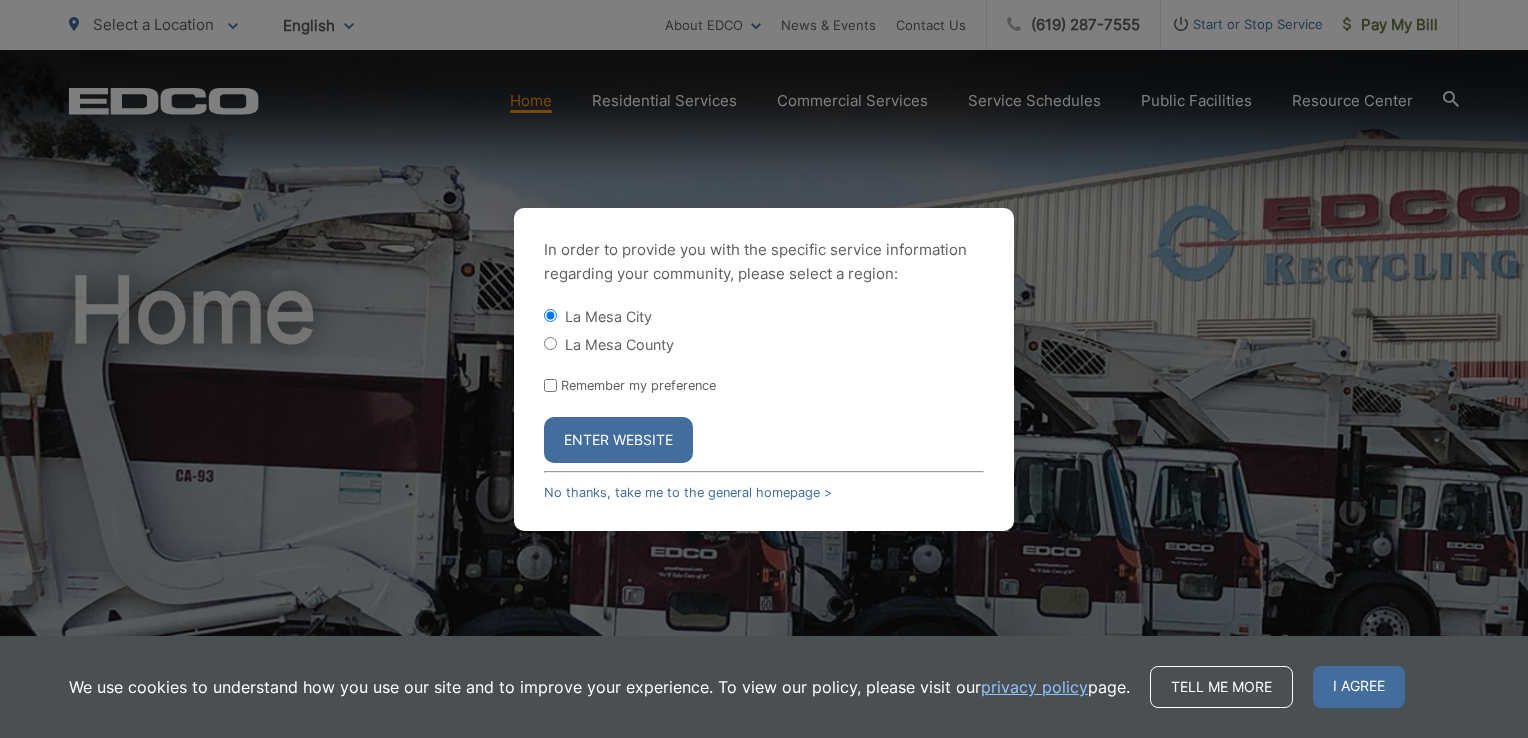 click on "Enter Website" at bounding box center [618, 440] 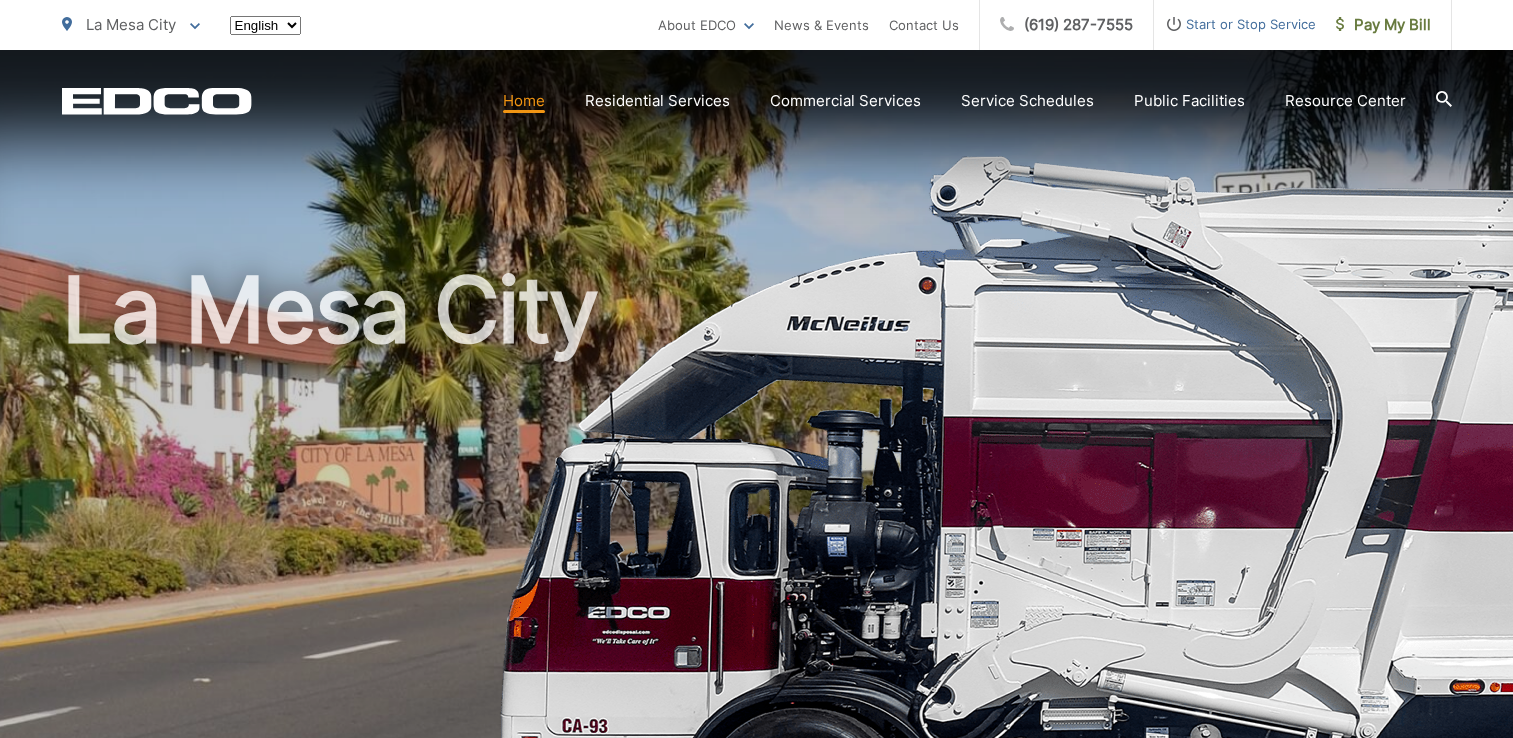 scroll, scrollTop: 0, scrollLeft: 0, axis: both 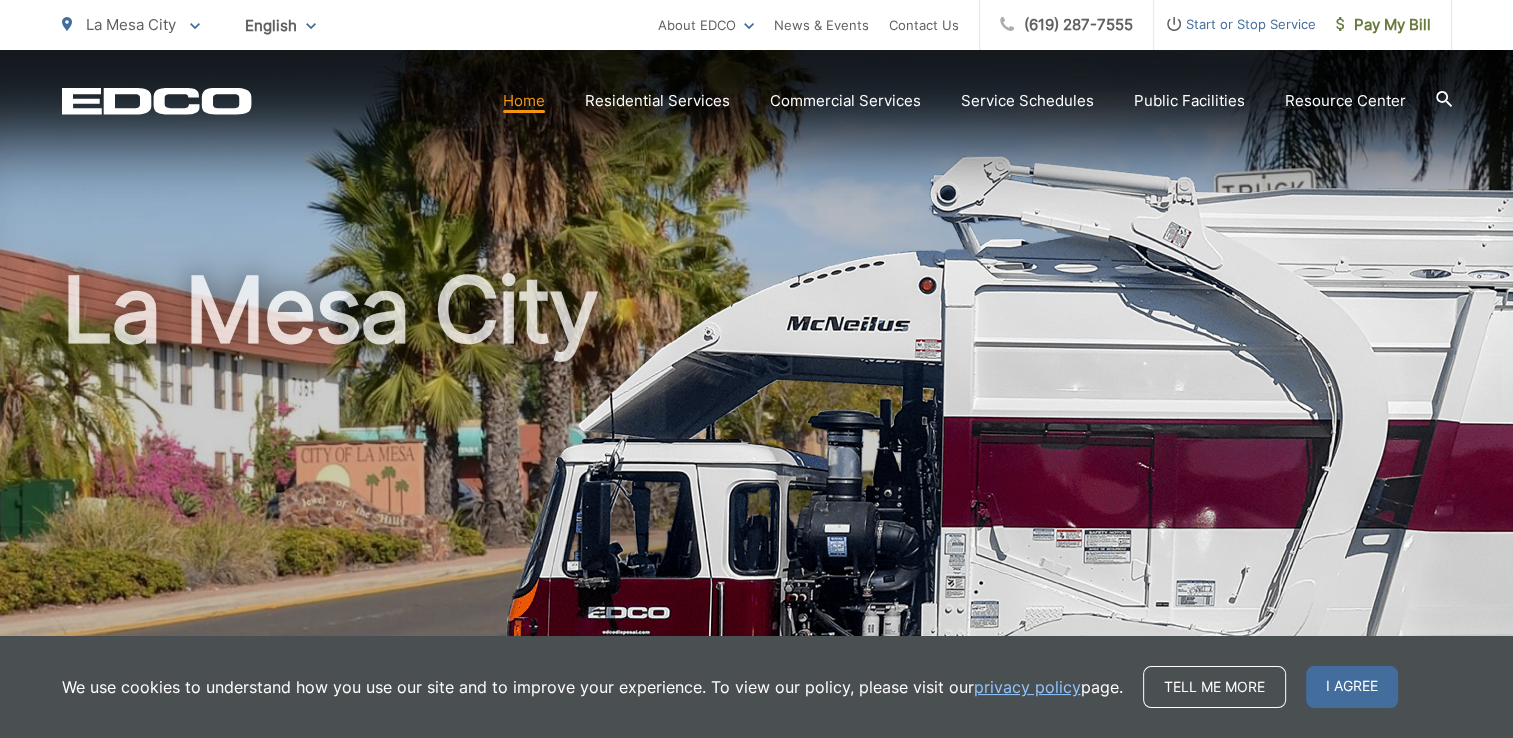 click on "La Mesa City" at bounding box center (757, 576) 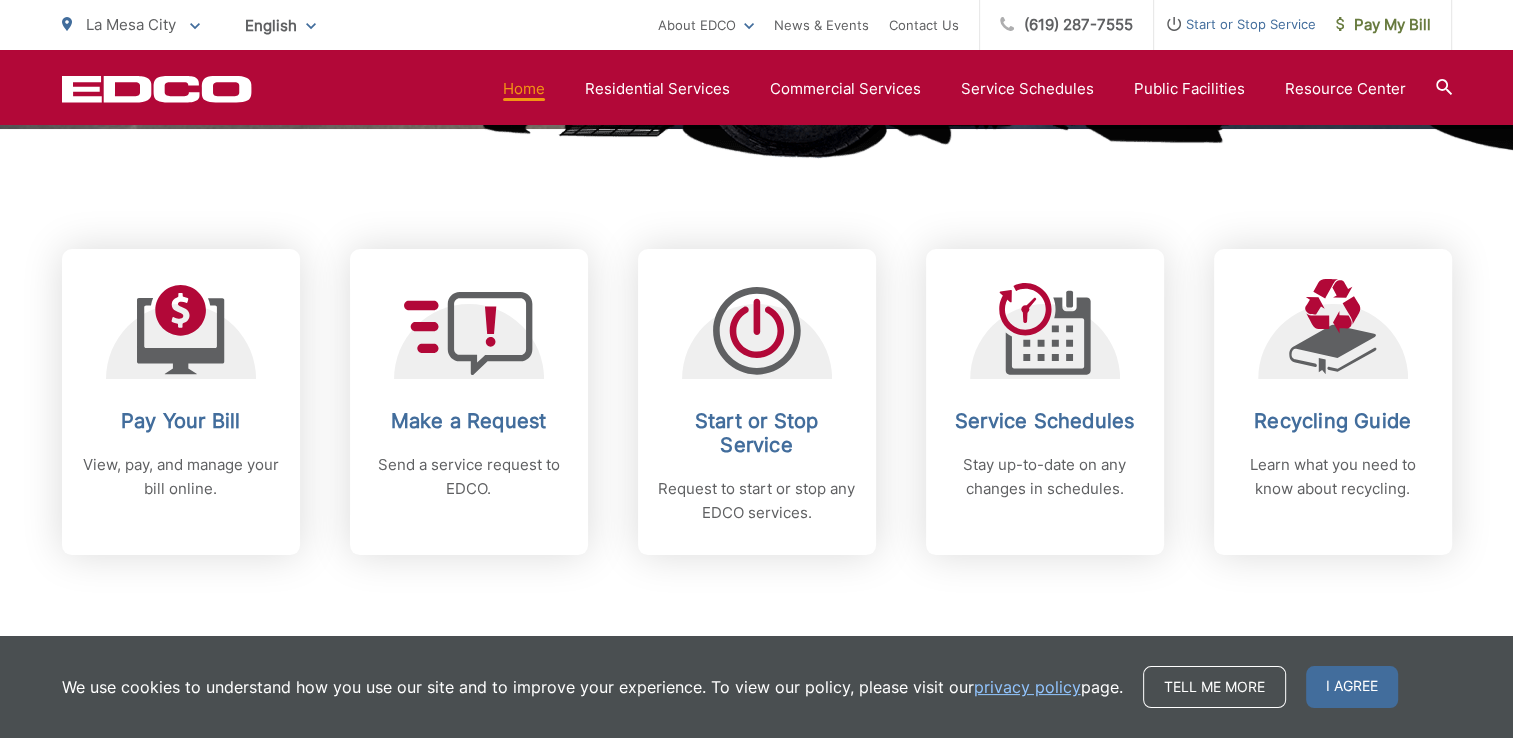 scroll, scrollTop: 840, scrollLeft: 0, axis: vertical 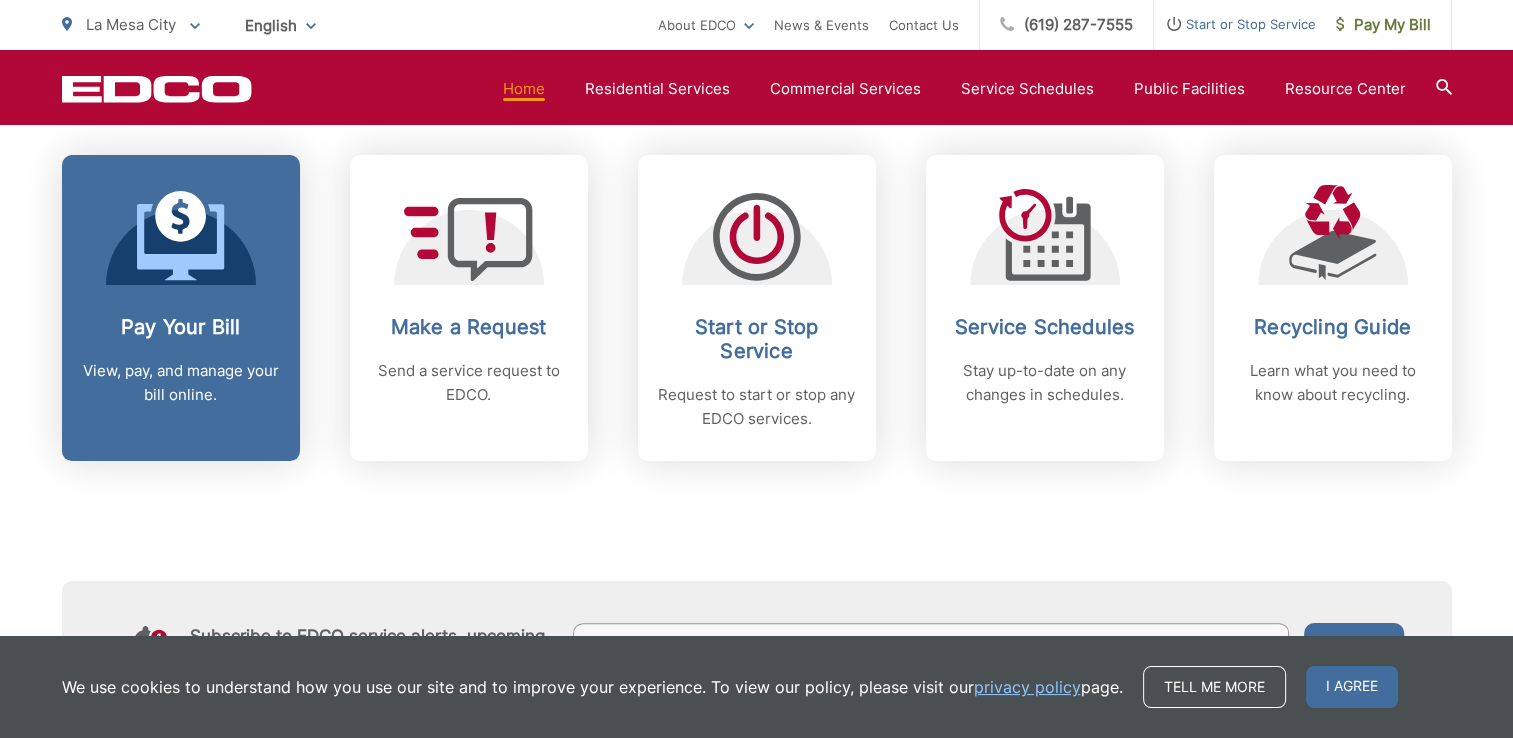 click on "Pay Your Bill" at bounding box center [181, 327] 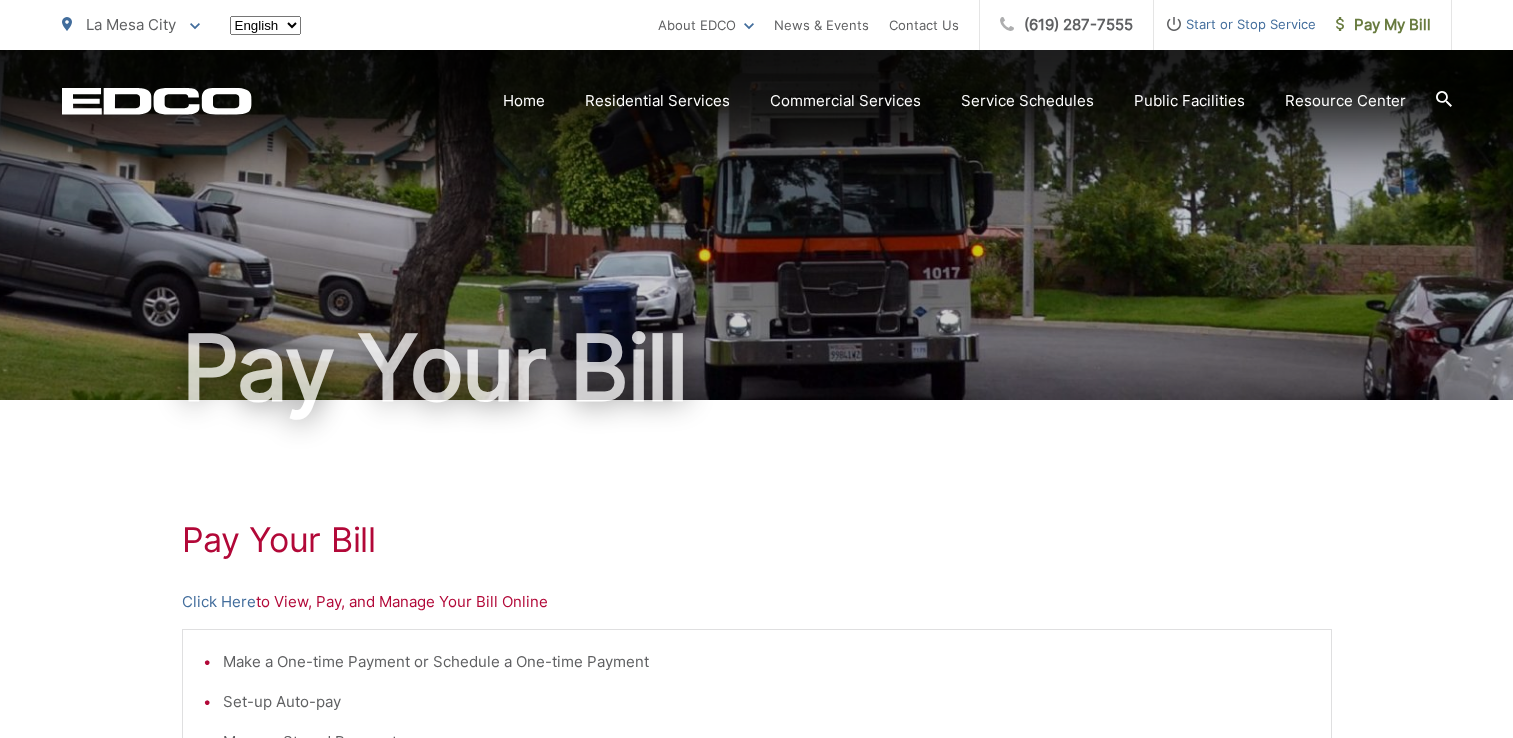 scroll, scrollTop: 0, scrollLeft: 0, axis: both 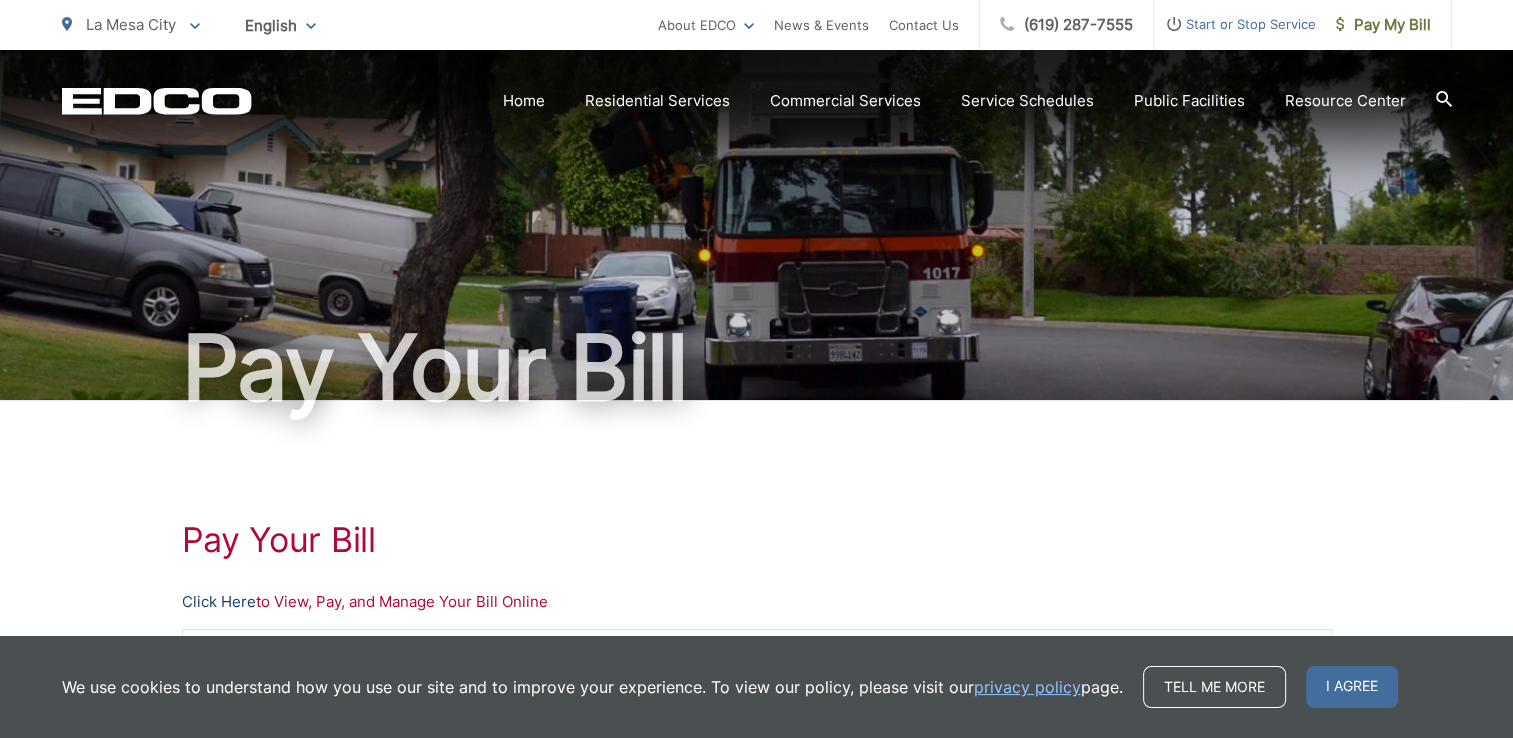 click on "Click Here" at bounding box center (219, 602) 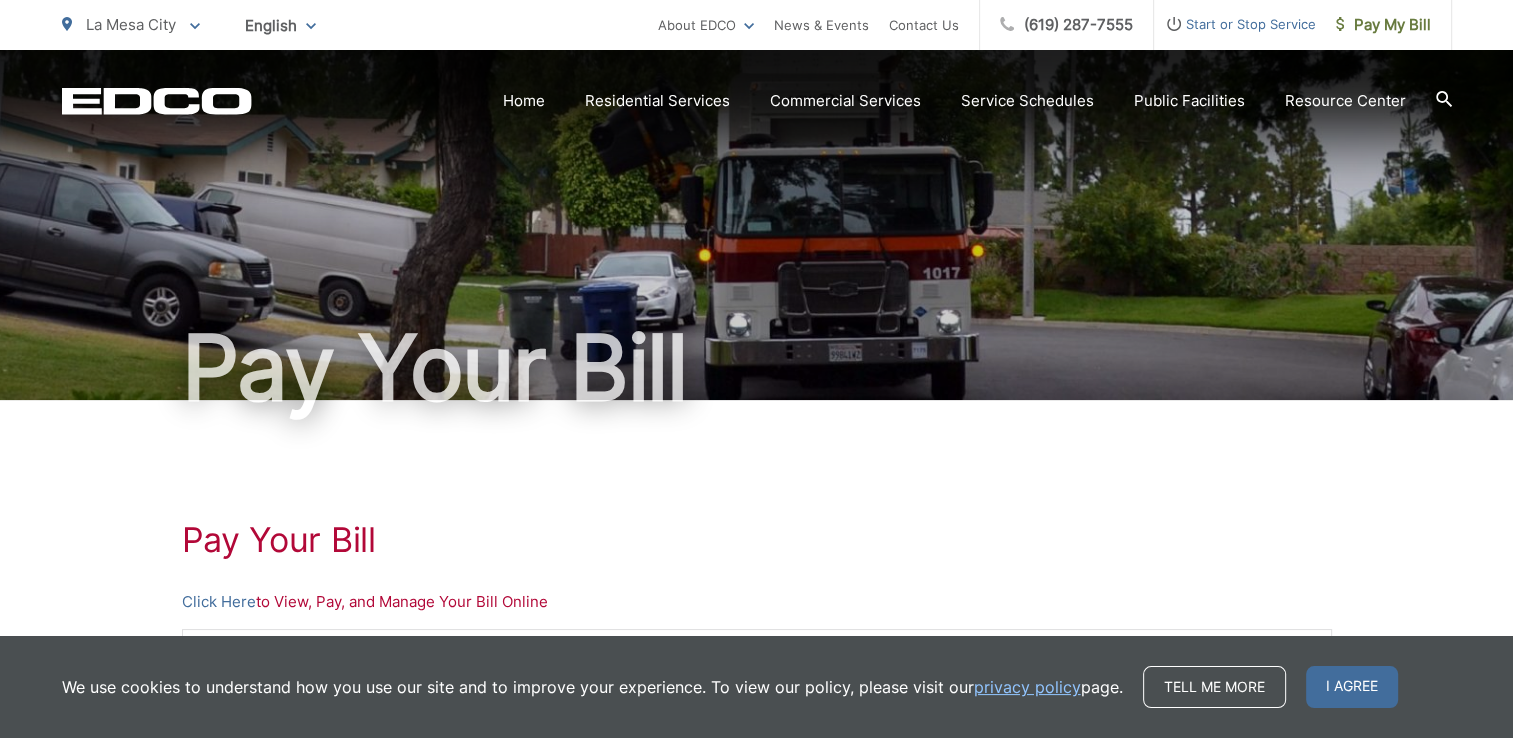 click on "Pay Your Bill" at bounding box center (757, 225) 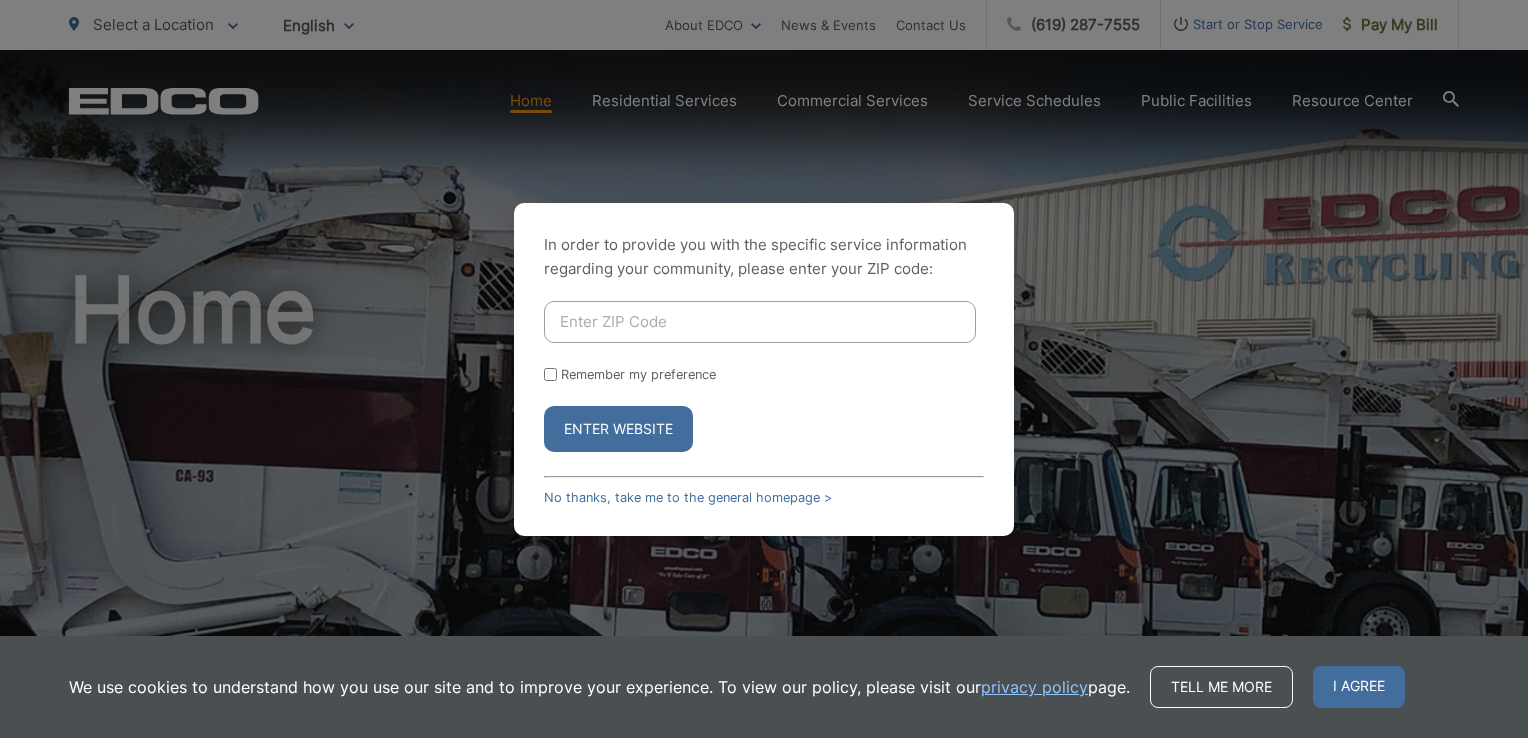 scroll, scrollTop: 0, scrollLeft: 0, axis: both 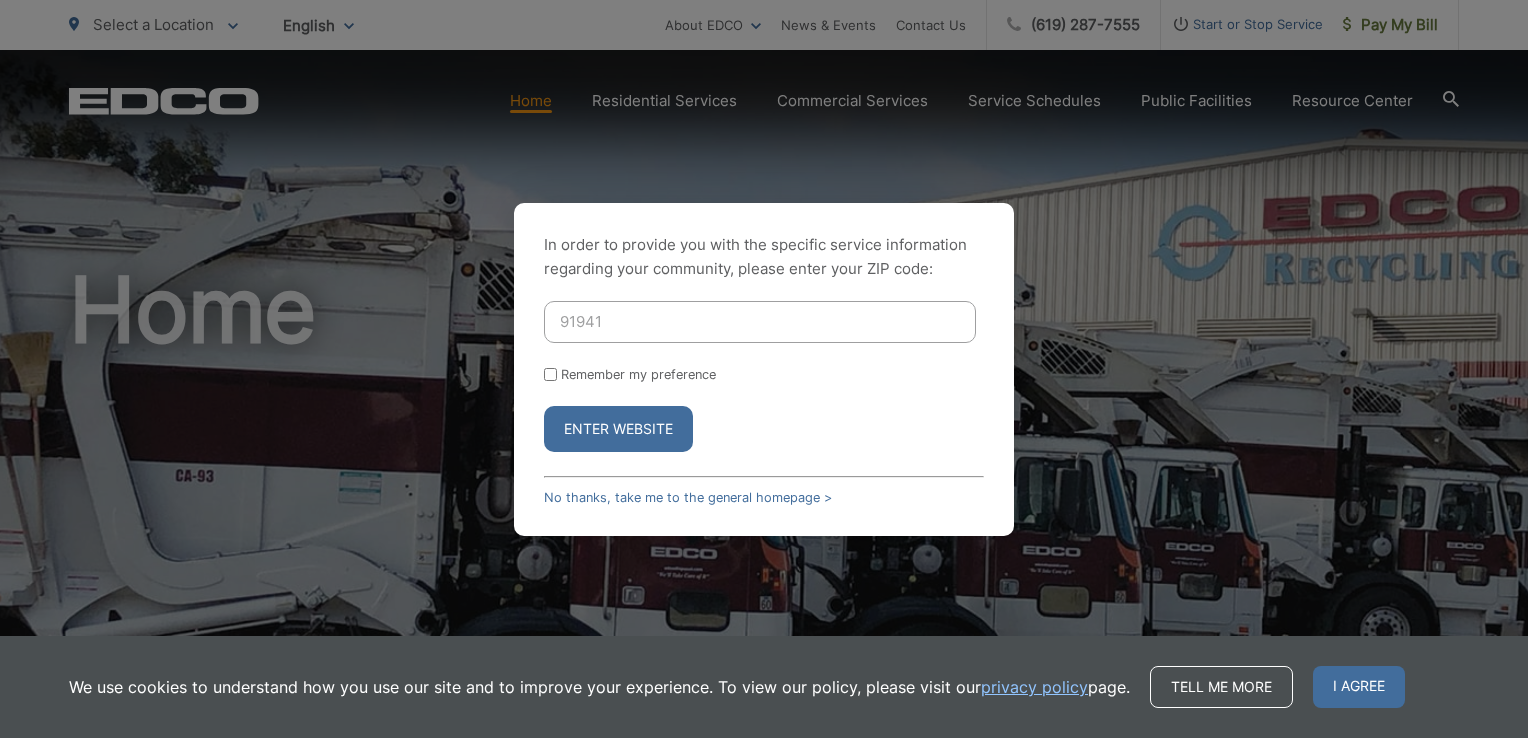 type on "91941" 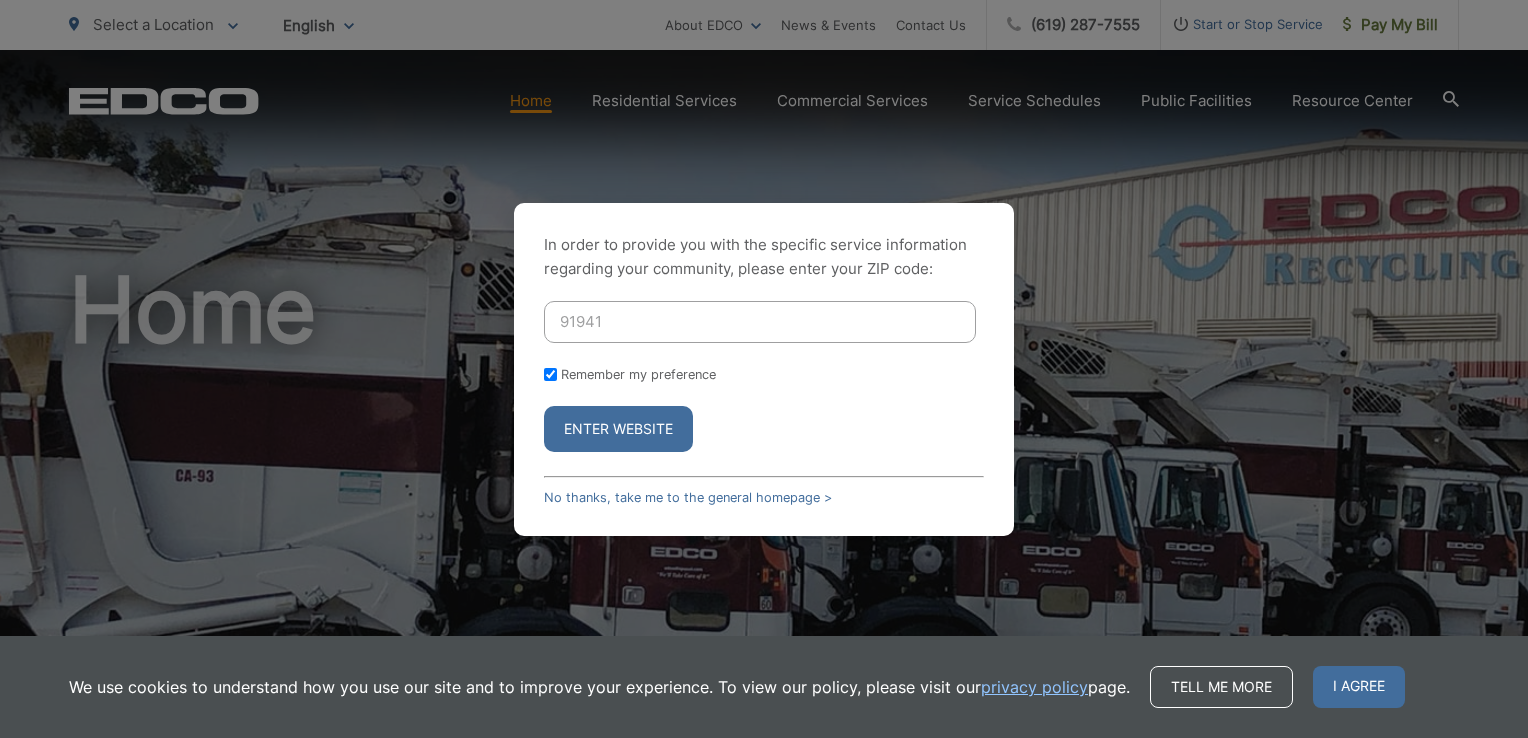 checkbox on "true" 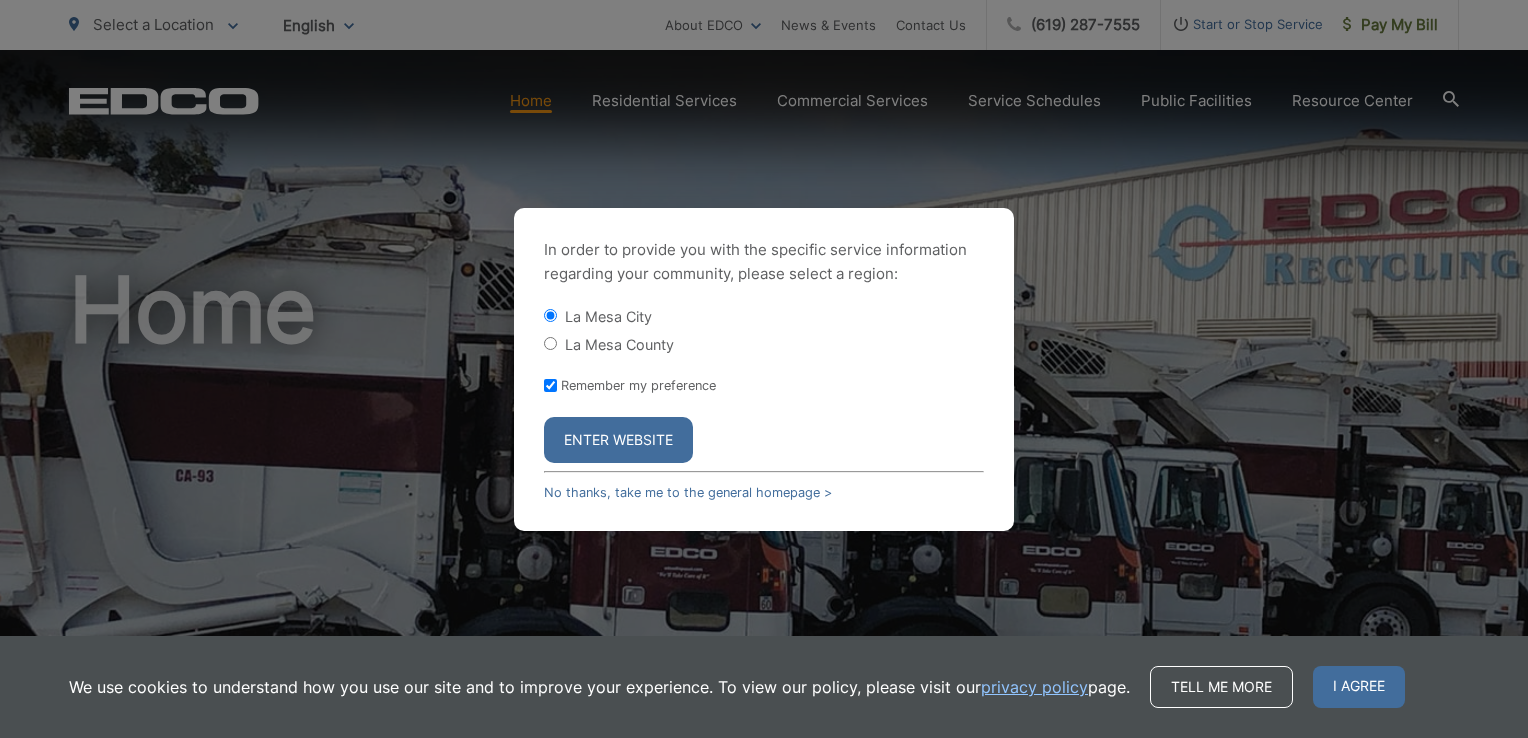 click on "Enter Website" at bounding box center (618, 440) 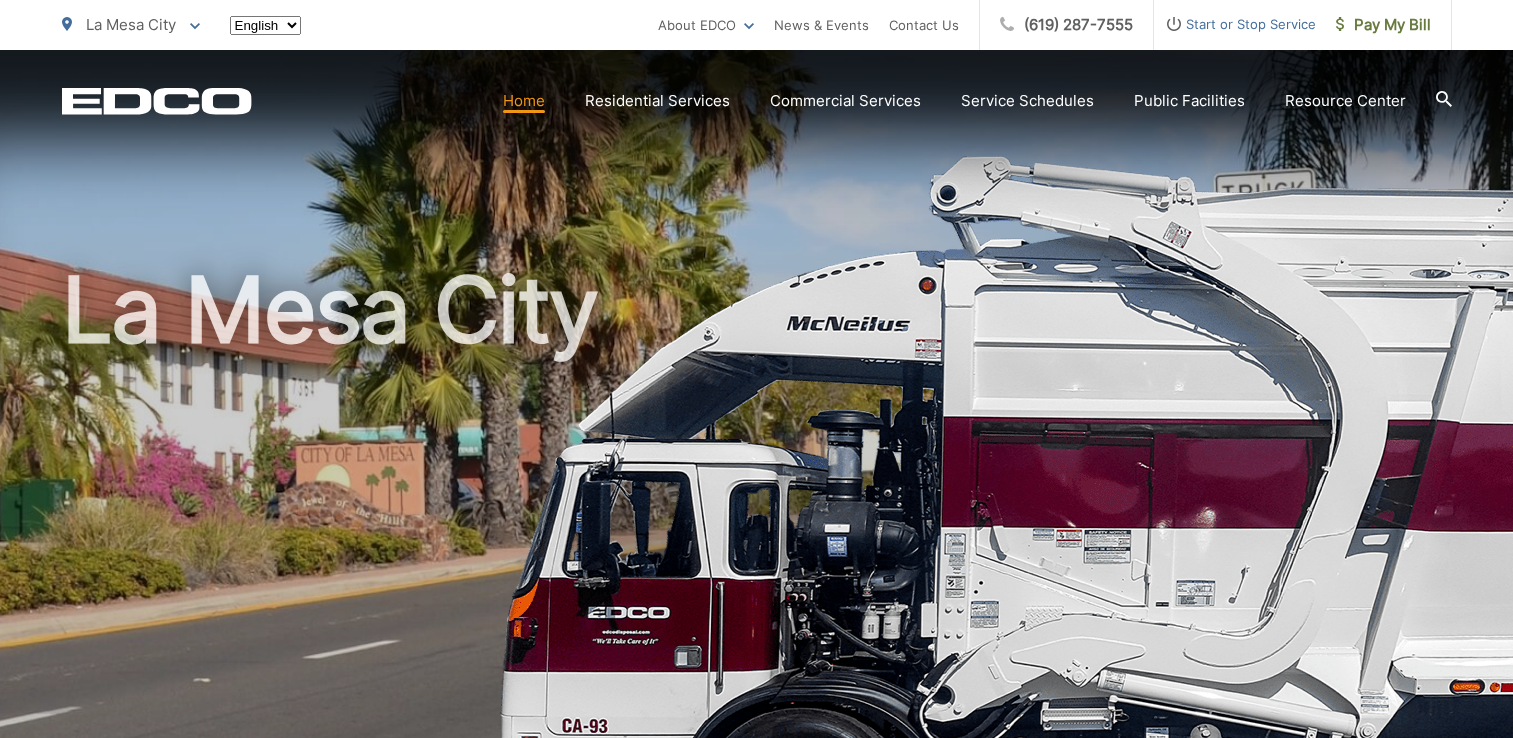 scroll, scrollTop: 0, scrollLeft: 0, axis: both 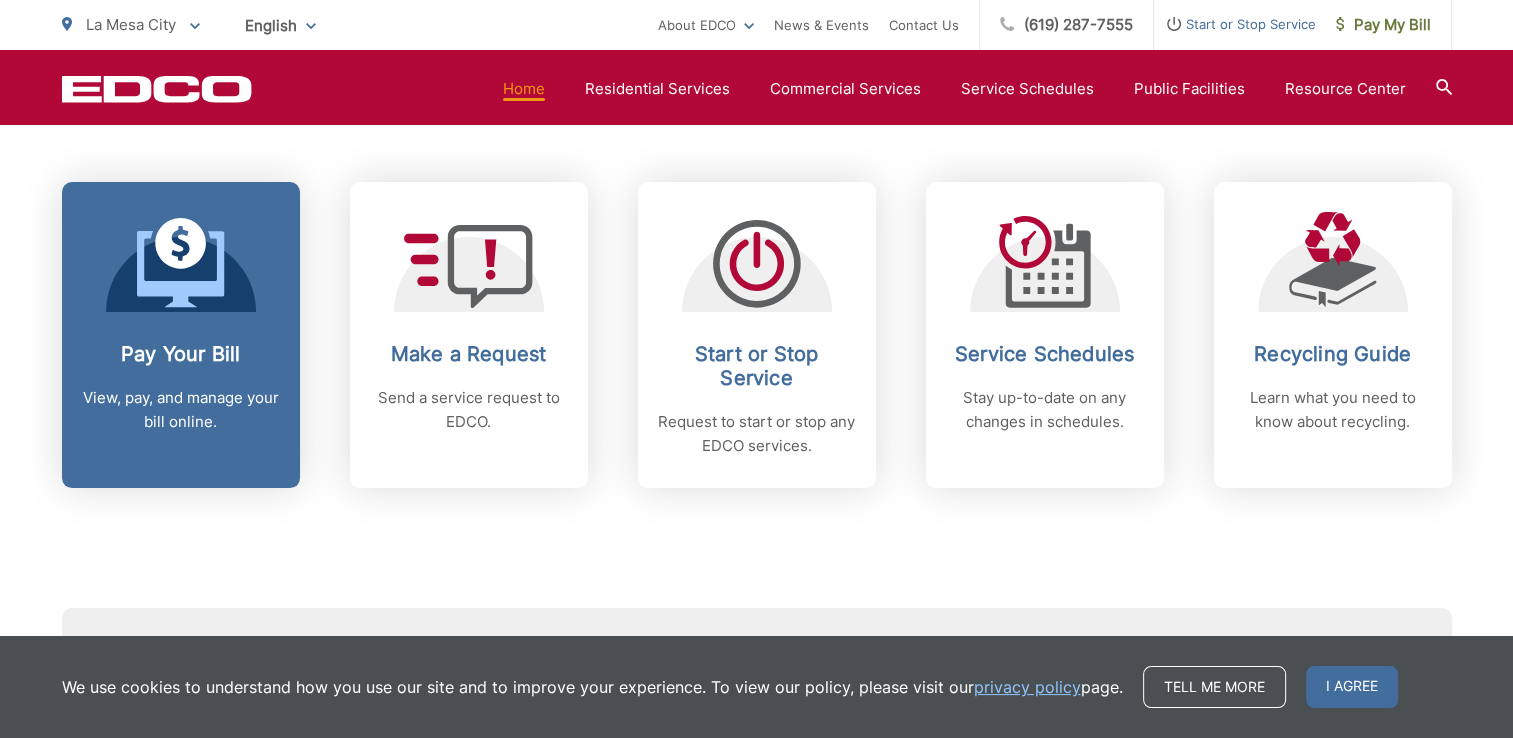 click on "Pay Your Bill
View, pay, and manage your bill online." at bounding box center (181, 388) 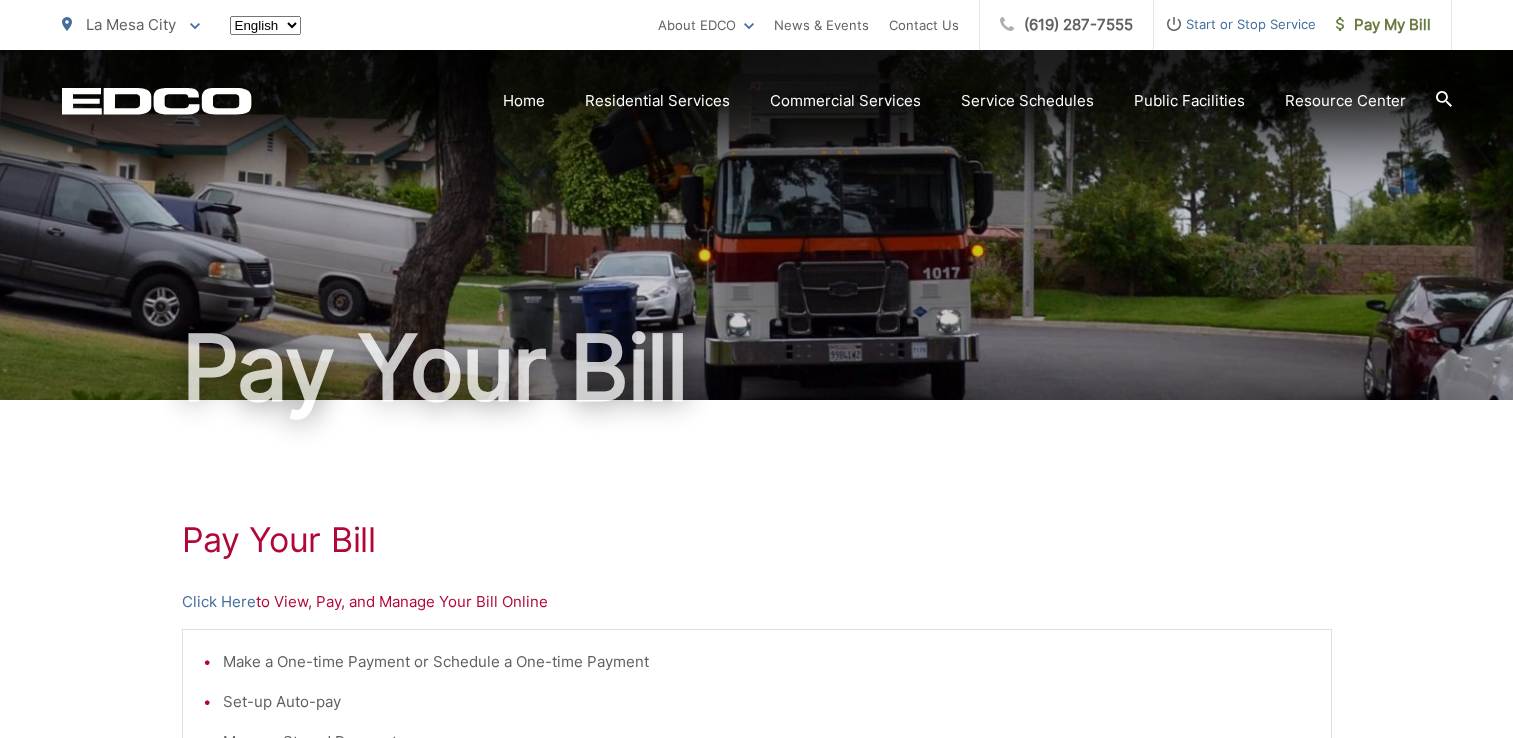 scroll, scrollTop: 0, scrollLeft: 0, axis: both 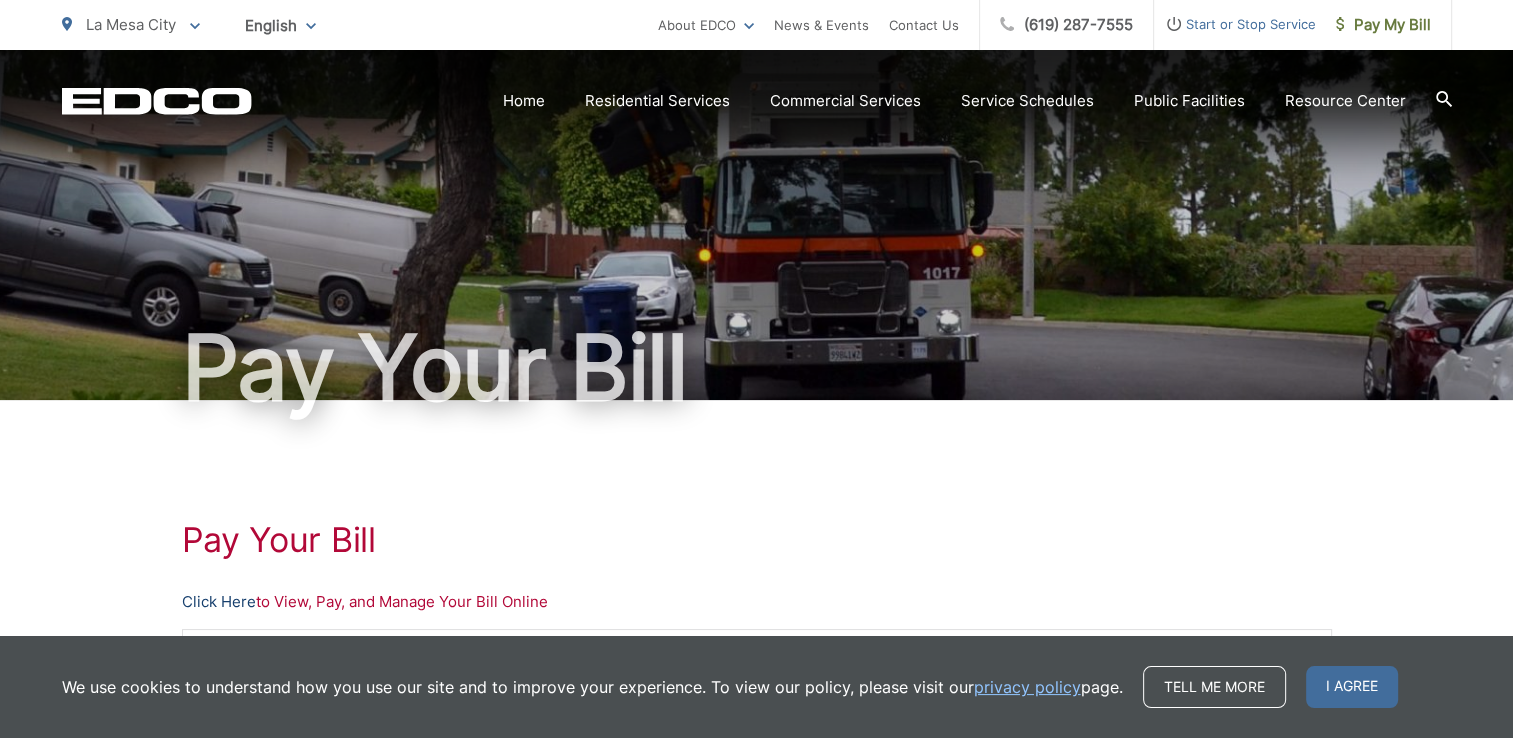 click on "Click Here" at bounding box center [219, 602] 